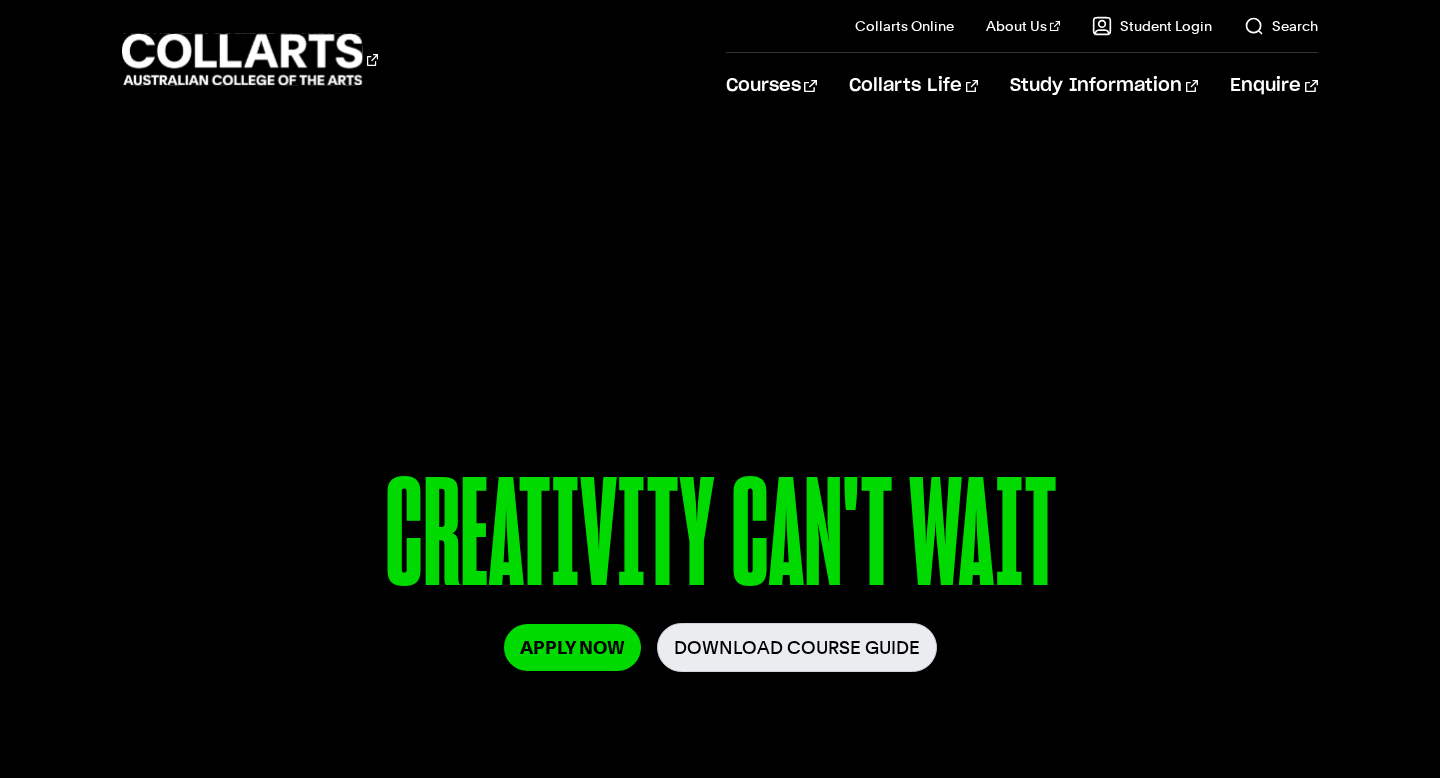 scroll, scrollTop: 394, scrollLeft: 0, axis: vertical 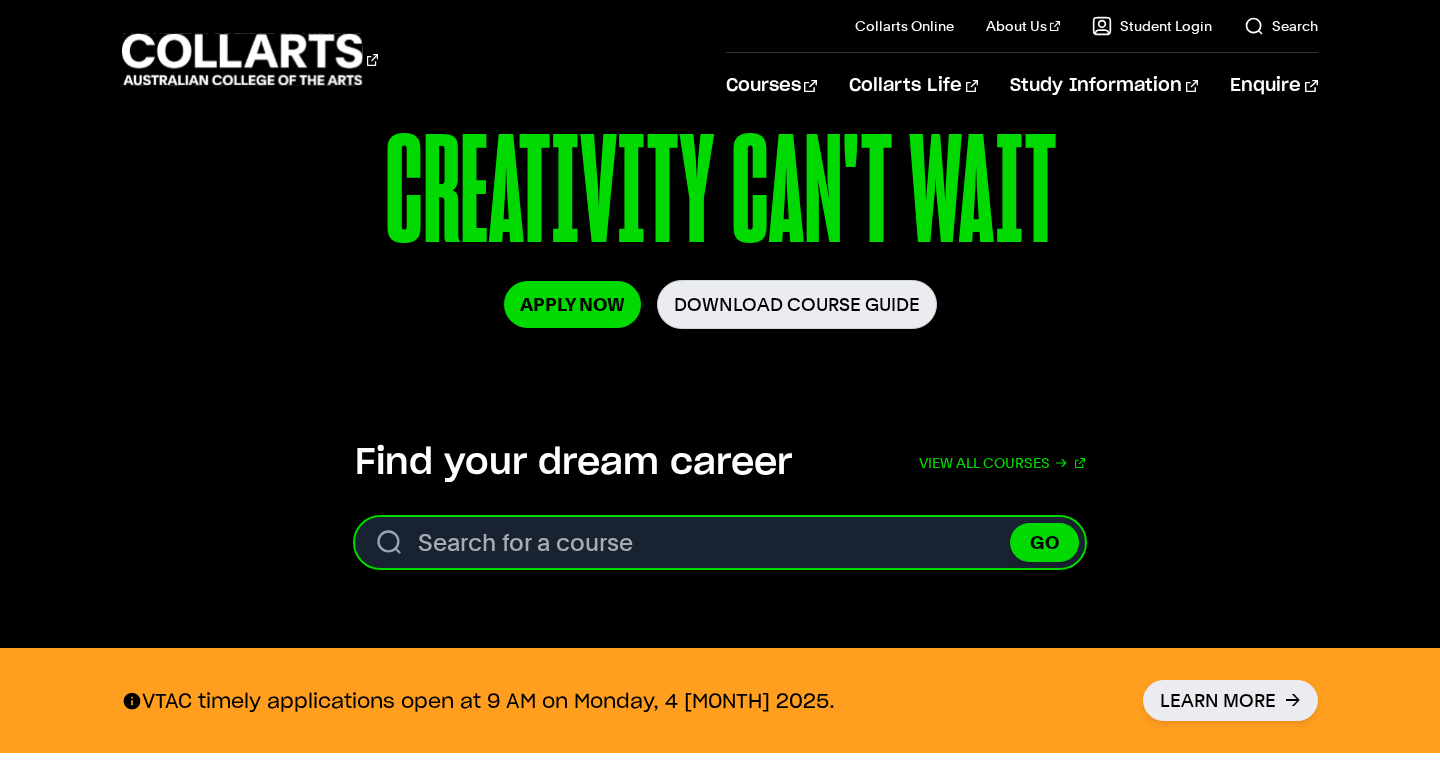 click on "Search for a course" at bounding box center (720, 542) 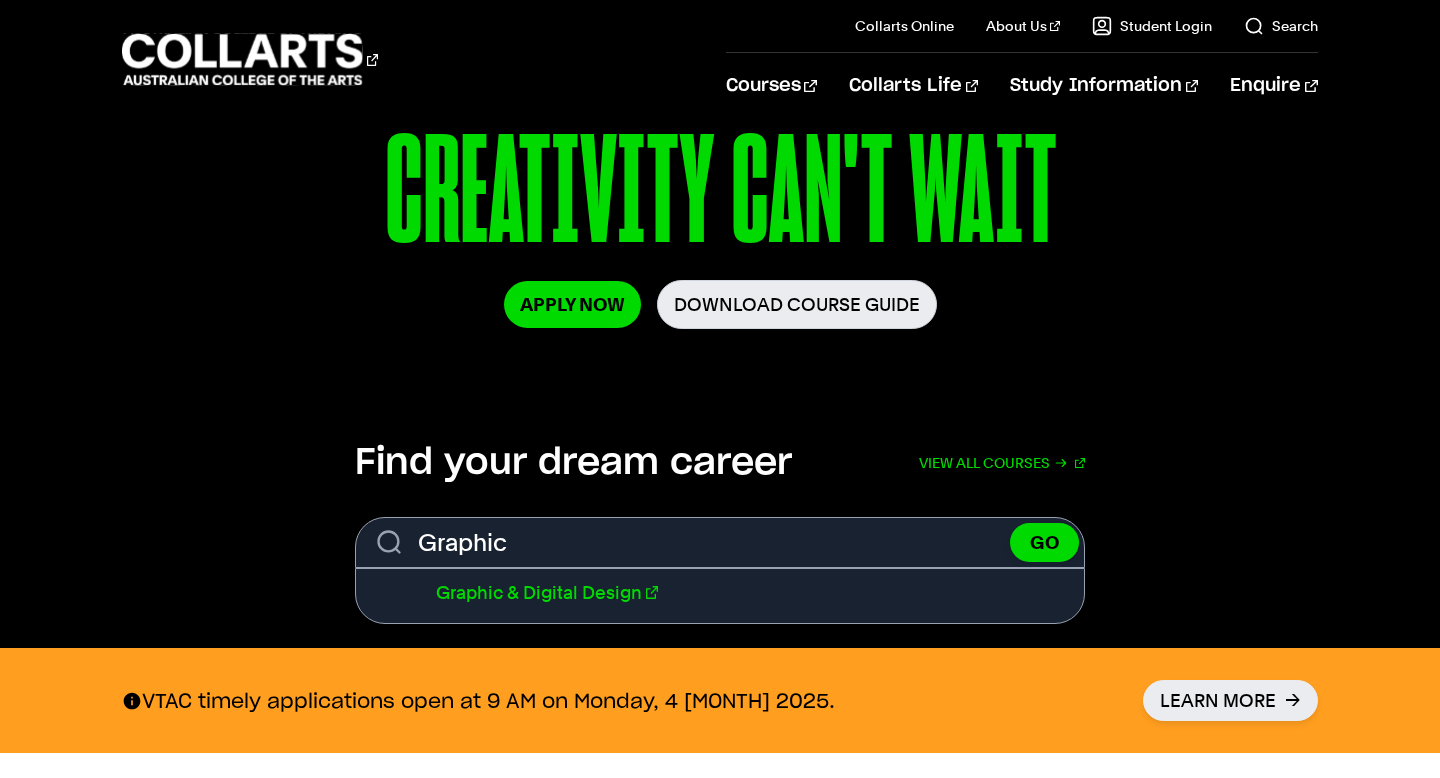 click on "Graphic & Digital Design" at bounding box center (547, 592) 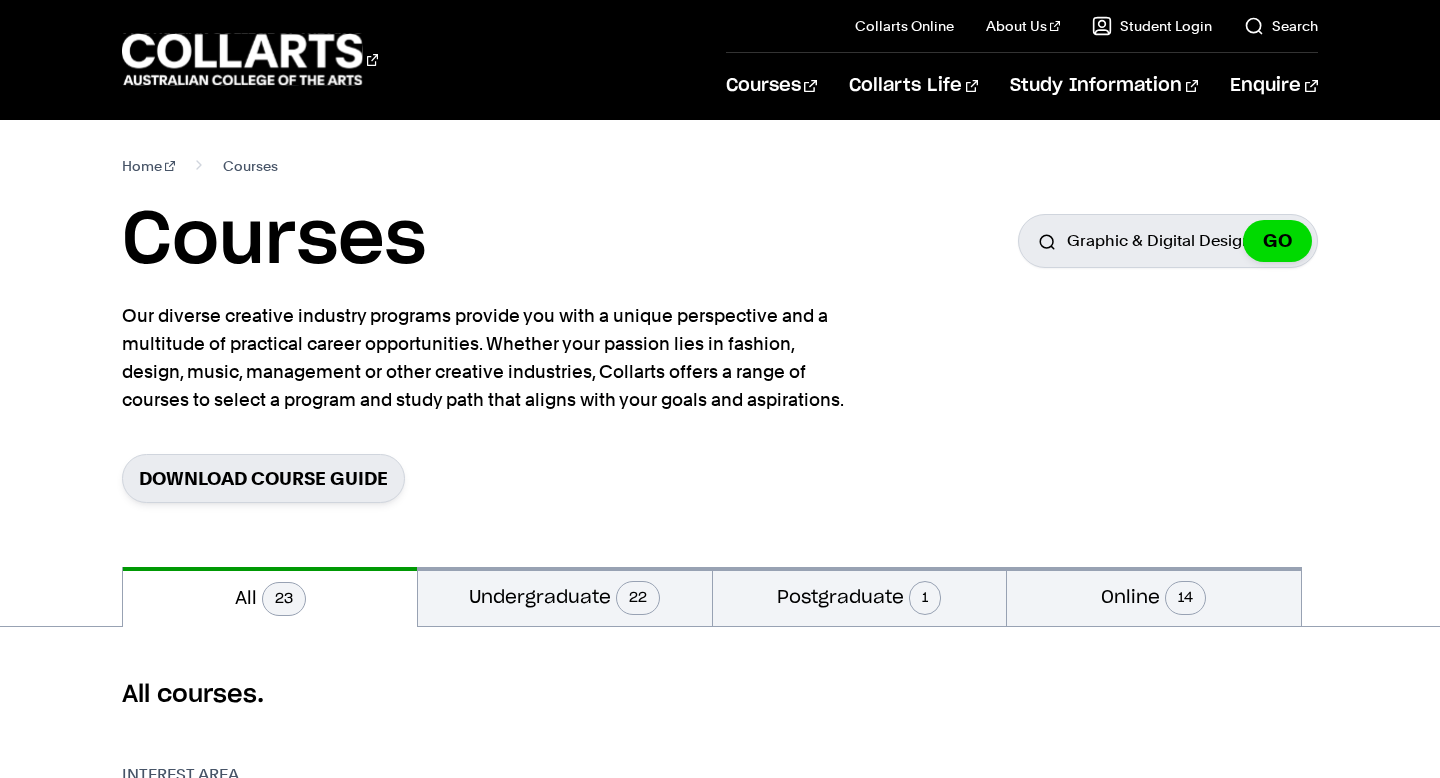 scroll, scrollTop: 0, scrollLeft: 0, axis: both 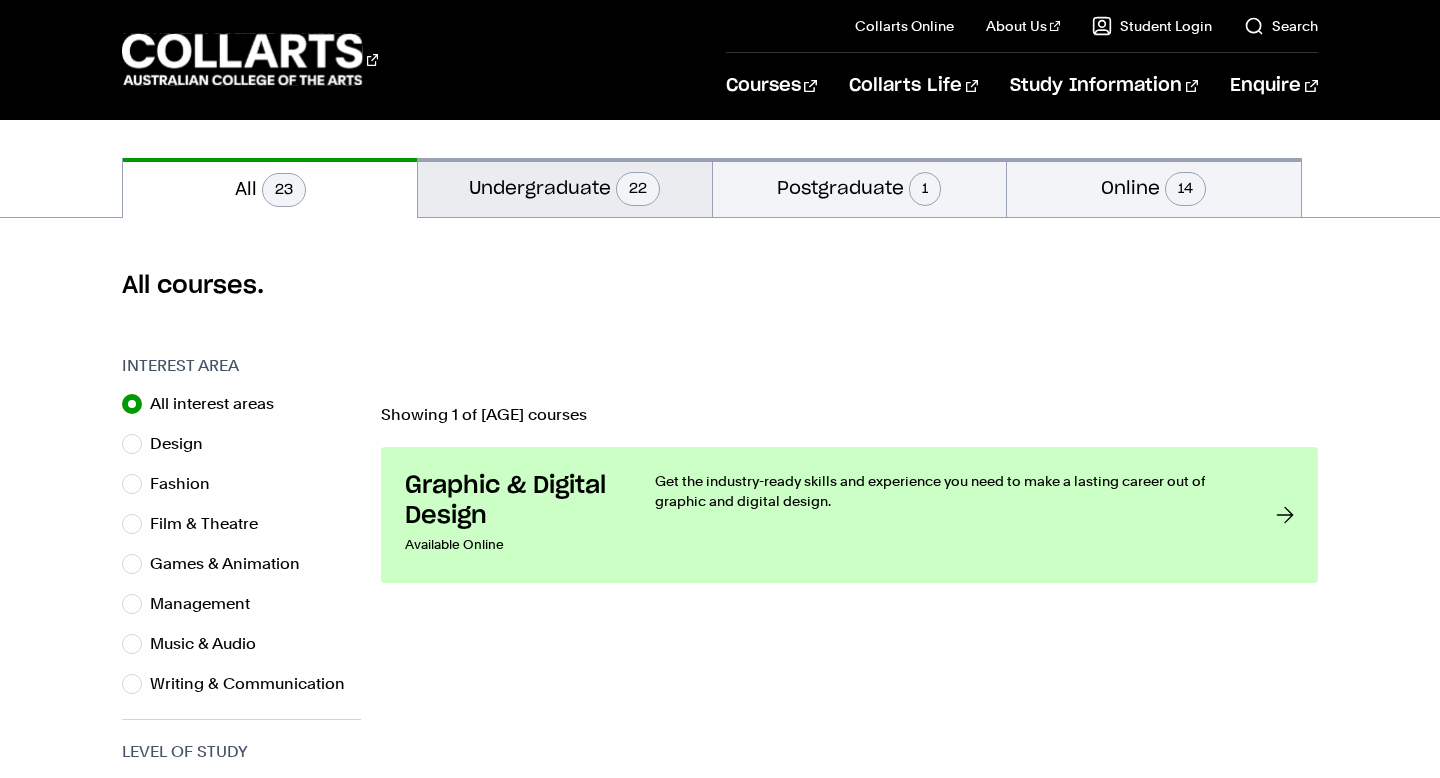 click on "Undergraduate  22" at bounding box center [565, 187] 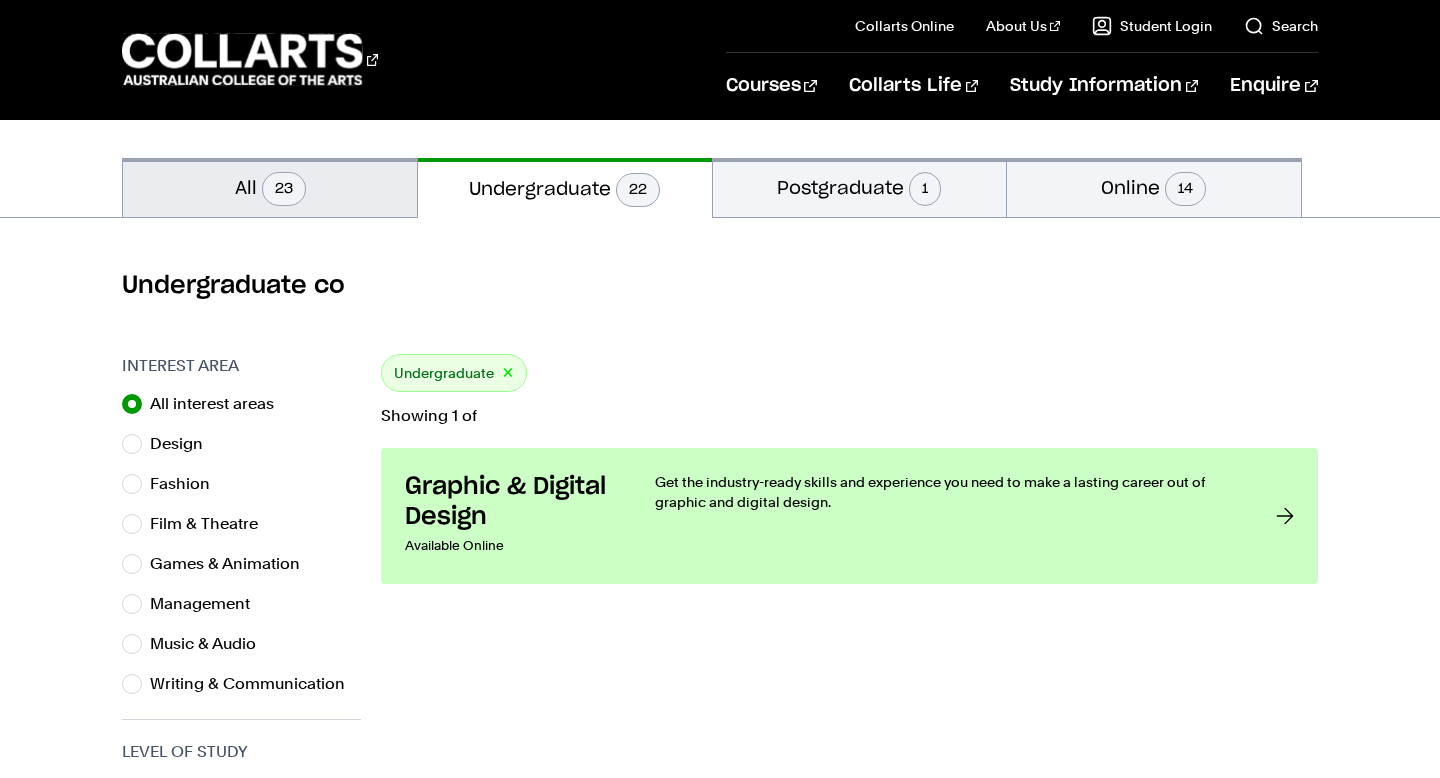 click on "All  23" at bounding box center (270, 187) 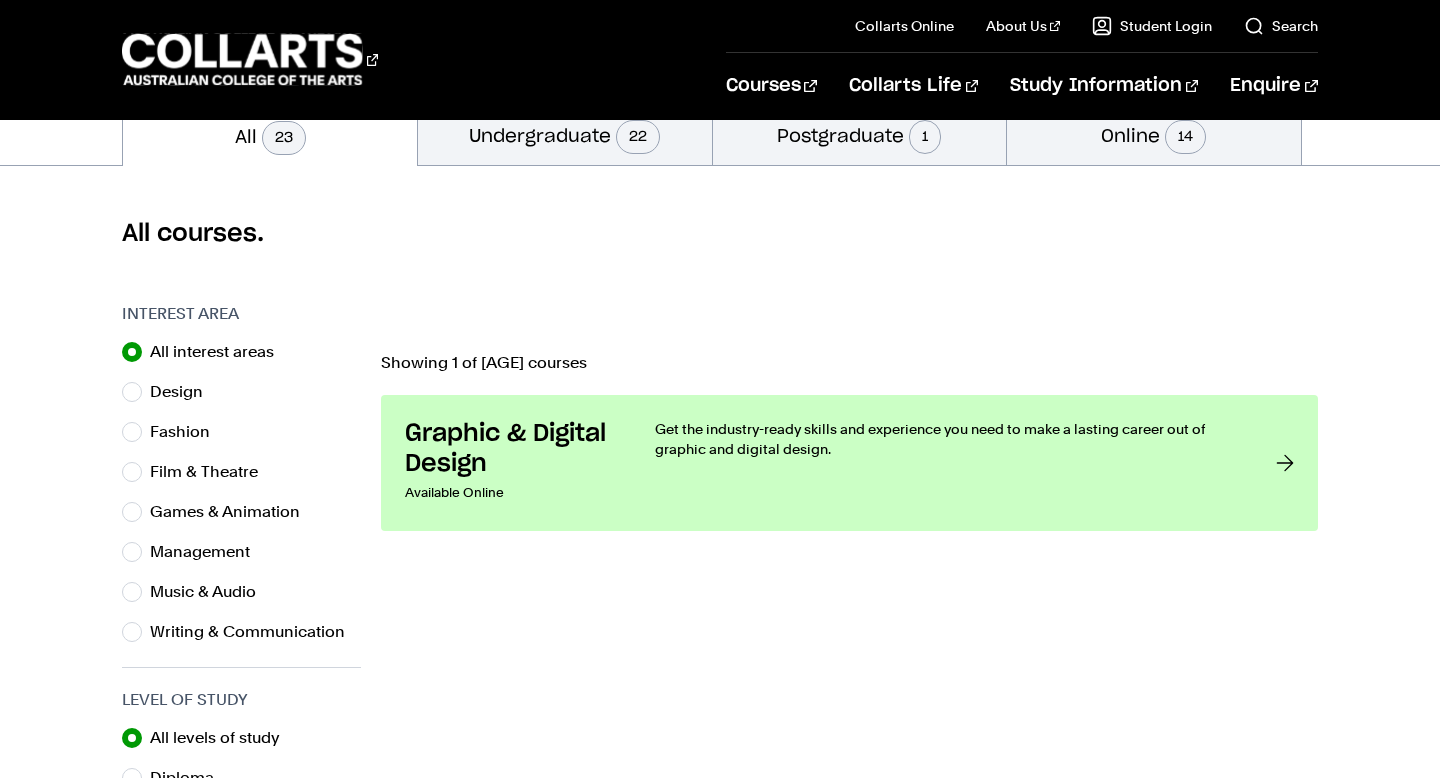 scroll, scrollTop: 457, scrollLeft: 0, axis: vertical 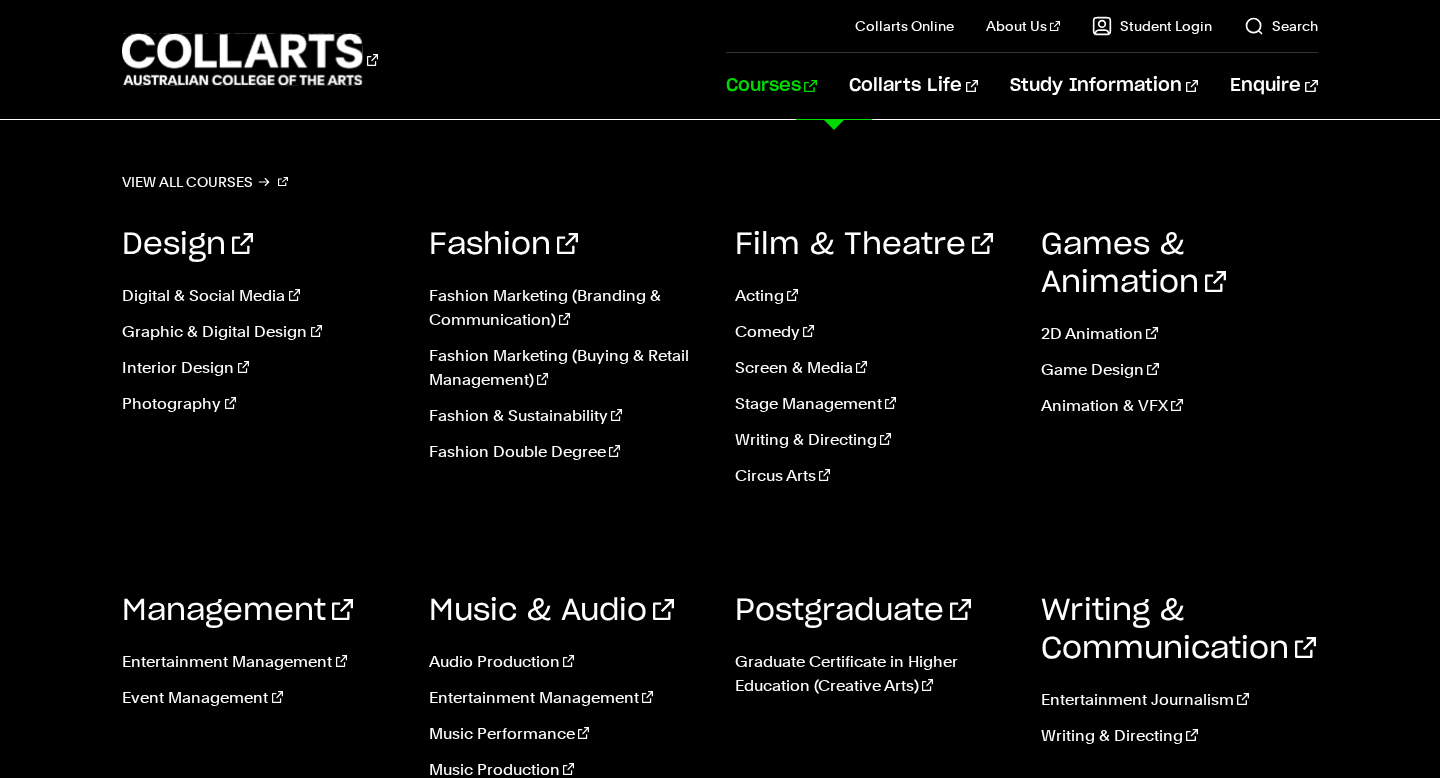 click on "View all courses
Design
Digital & Social Media
Graphic & Digital Design
Interior Design
Photography
Fashion" at bounding box center (720, 505) 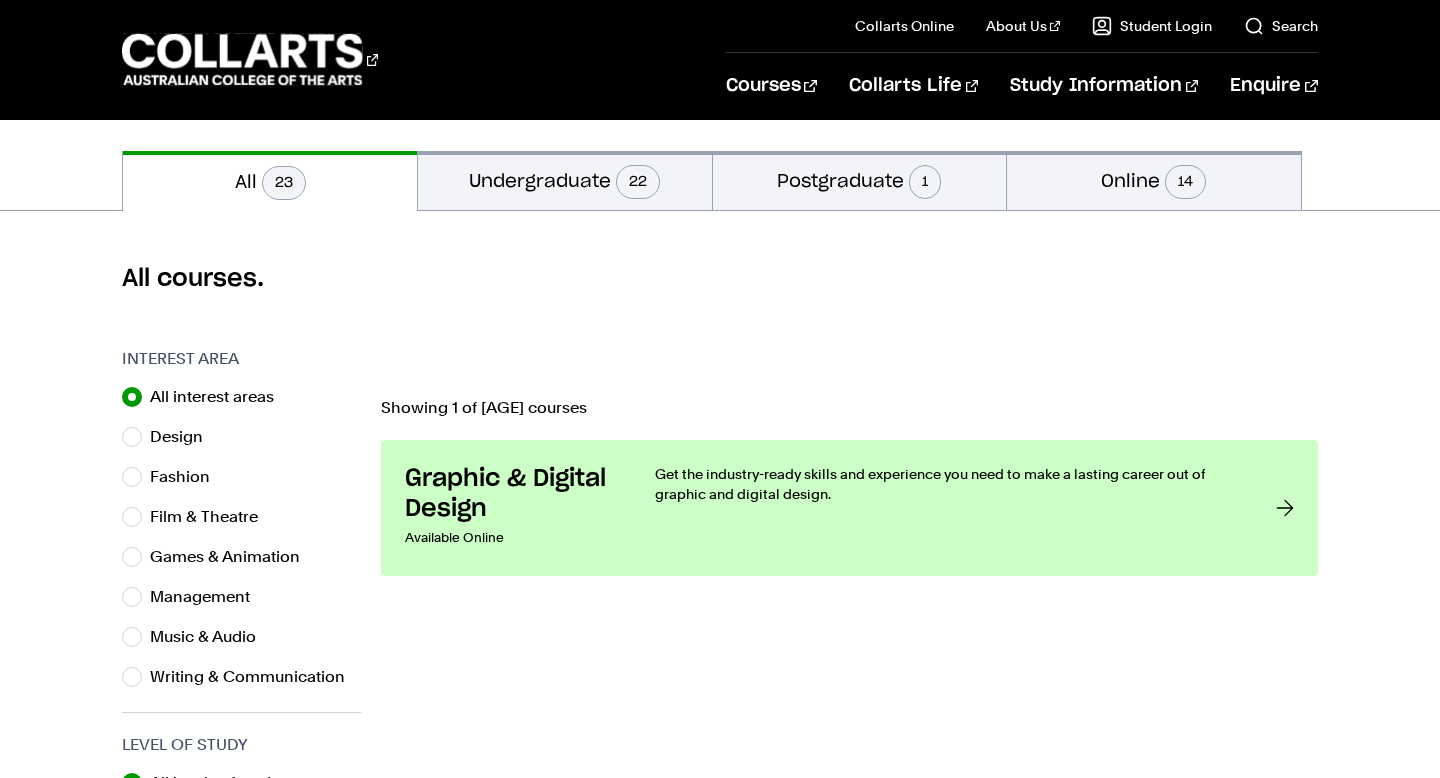 scroll, scrollTop: 402, scrollLeft: 0, axis: vertical 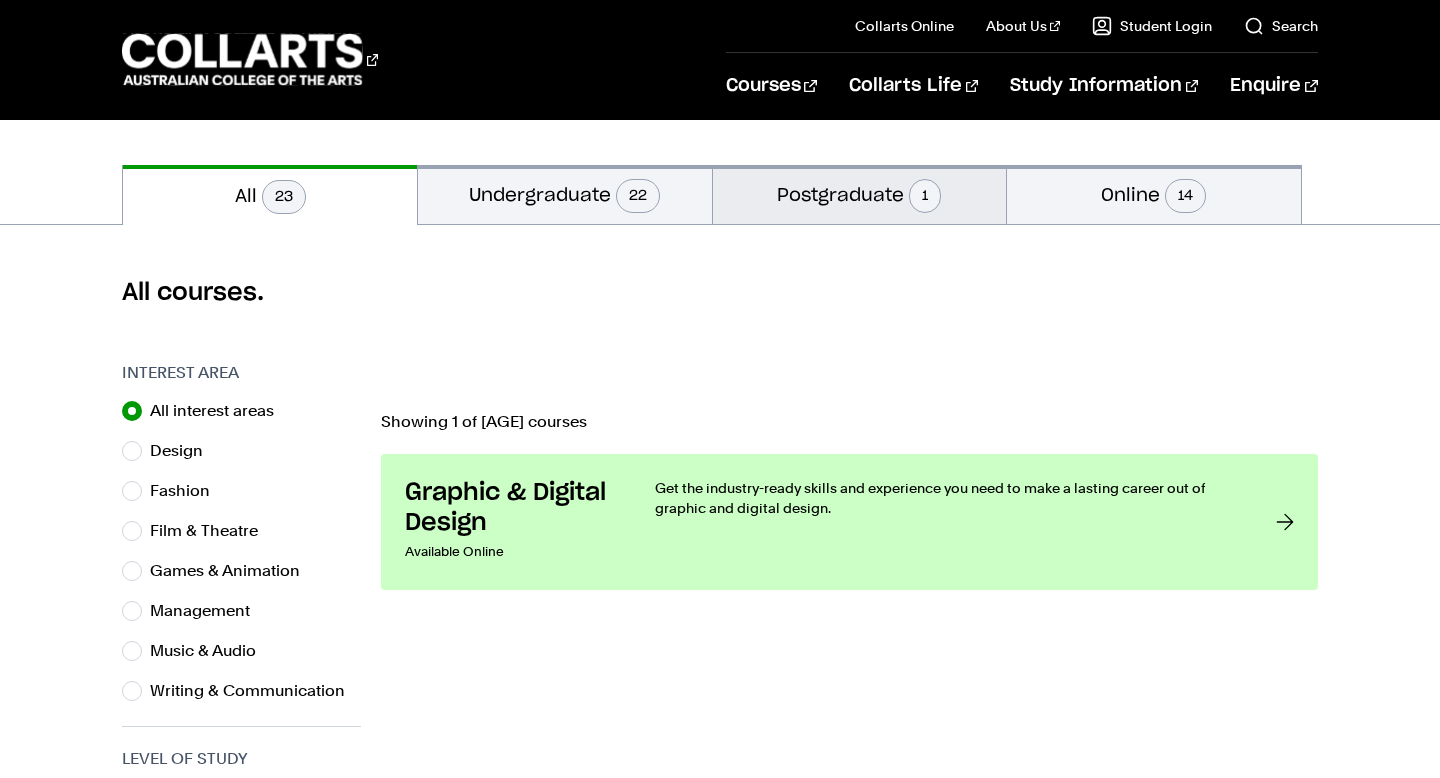 click on "Postgraduate  1" at bounding box center (860, 194) 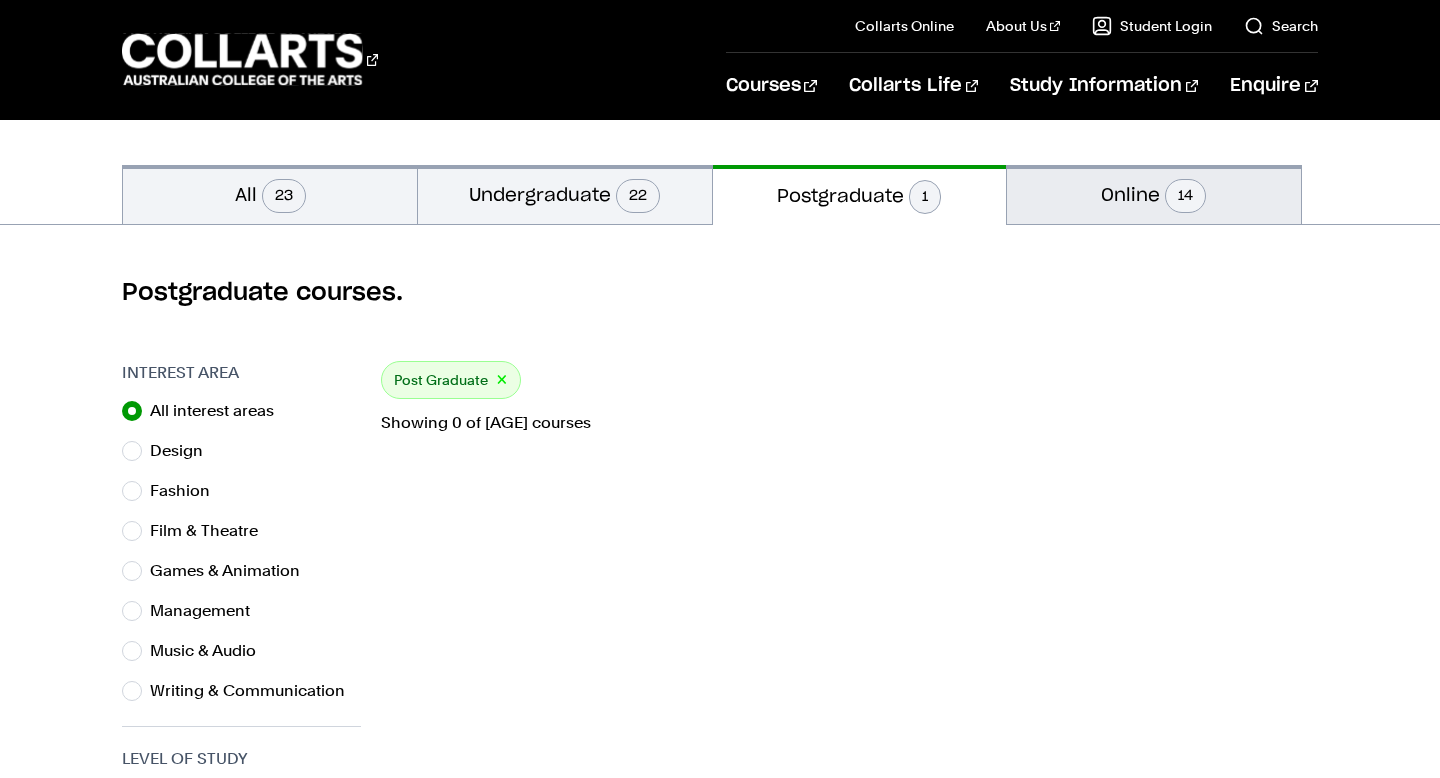 click on "Online  14" at bounding box center (1154, 194) 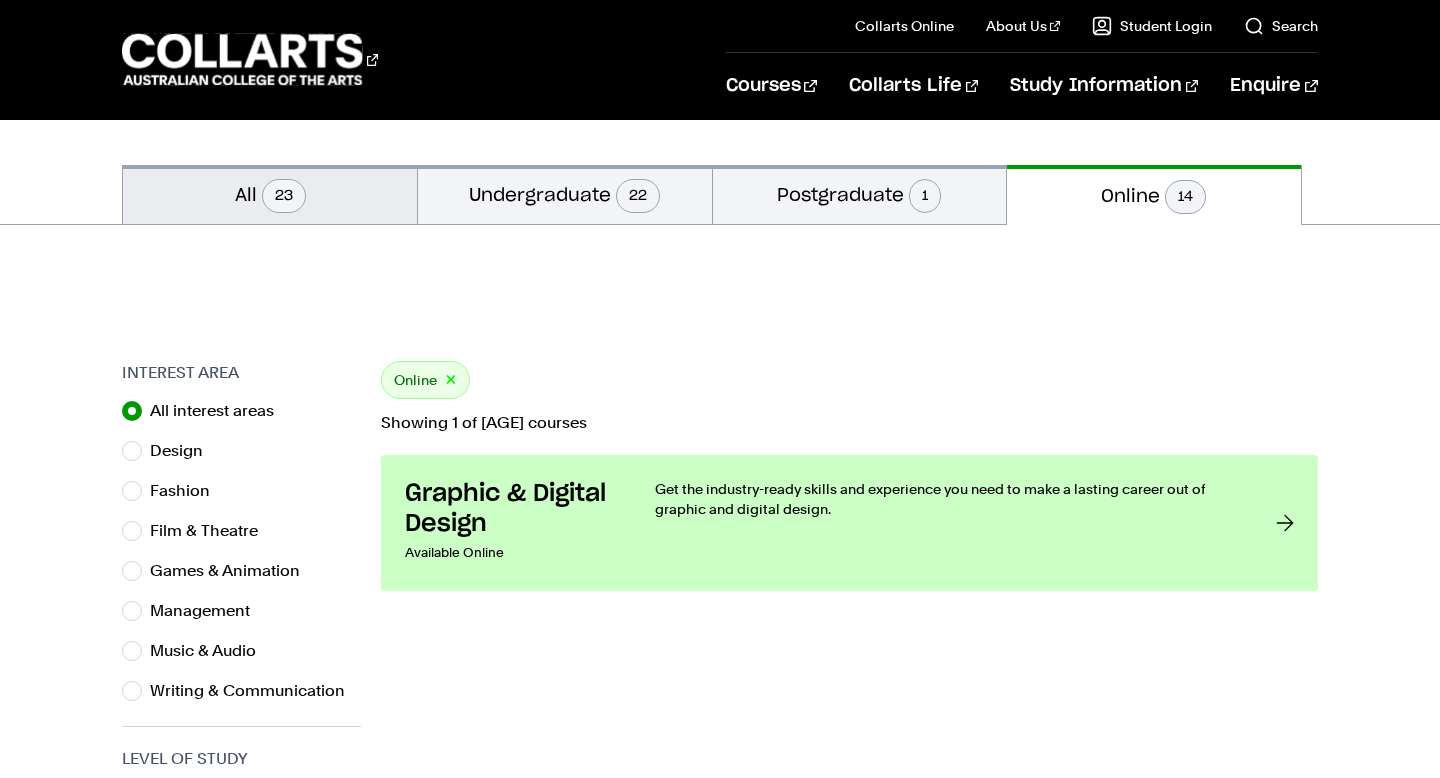 click on "All  23" at bounding box center [270, 194] 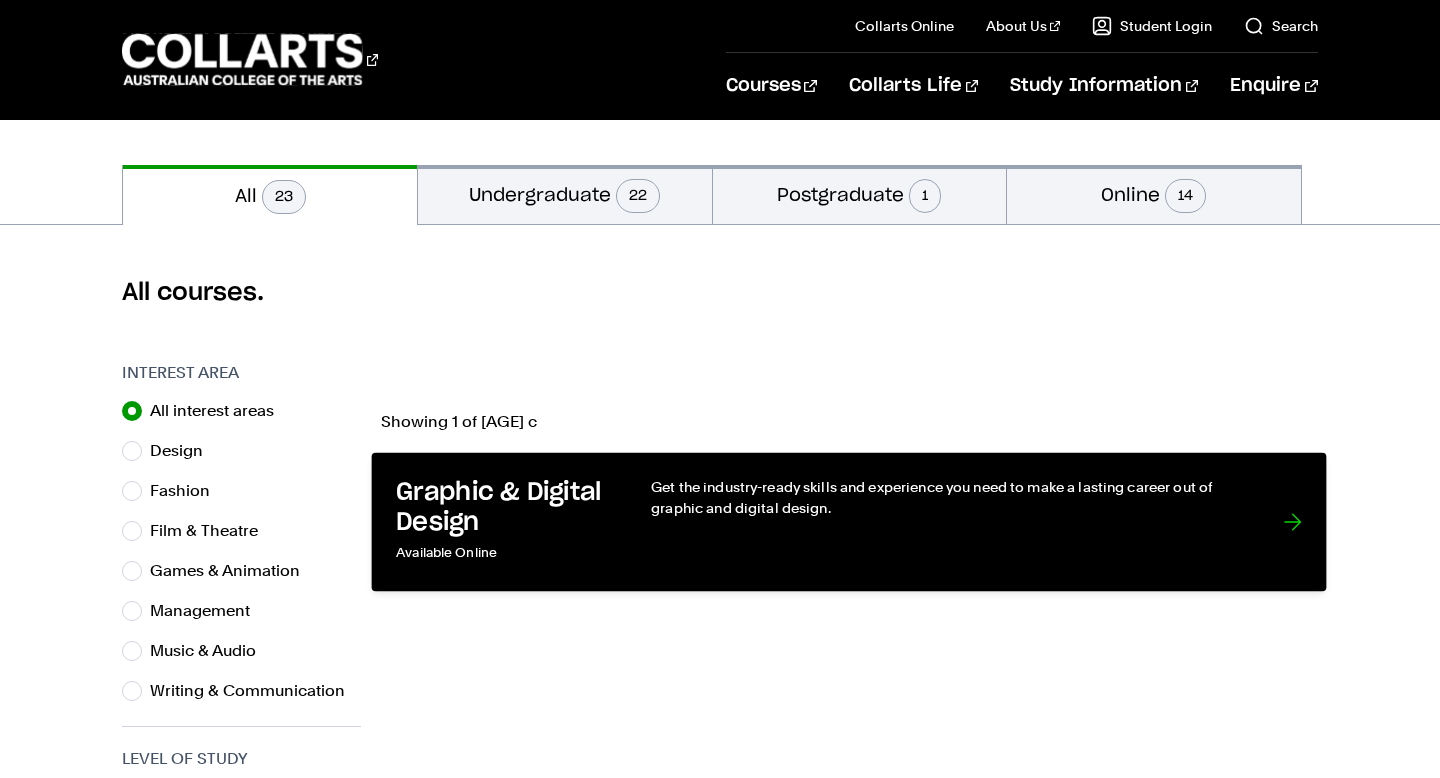 click on "Get the industry-ready skills and experience you need to make a lasting career out of graphic and digital design." at bounding box center (948, 497) 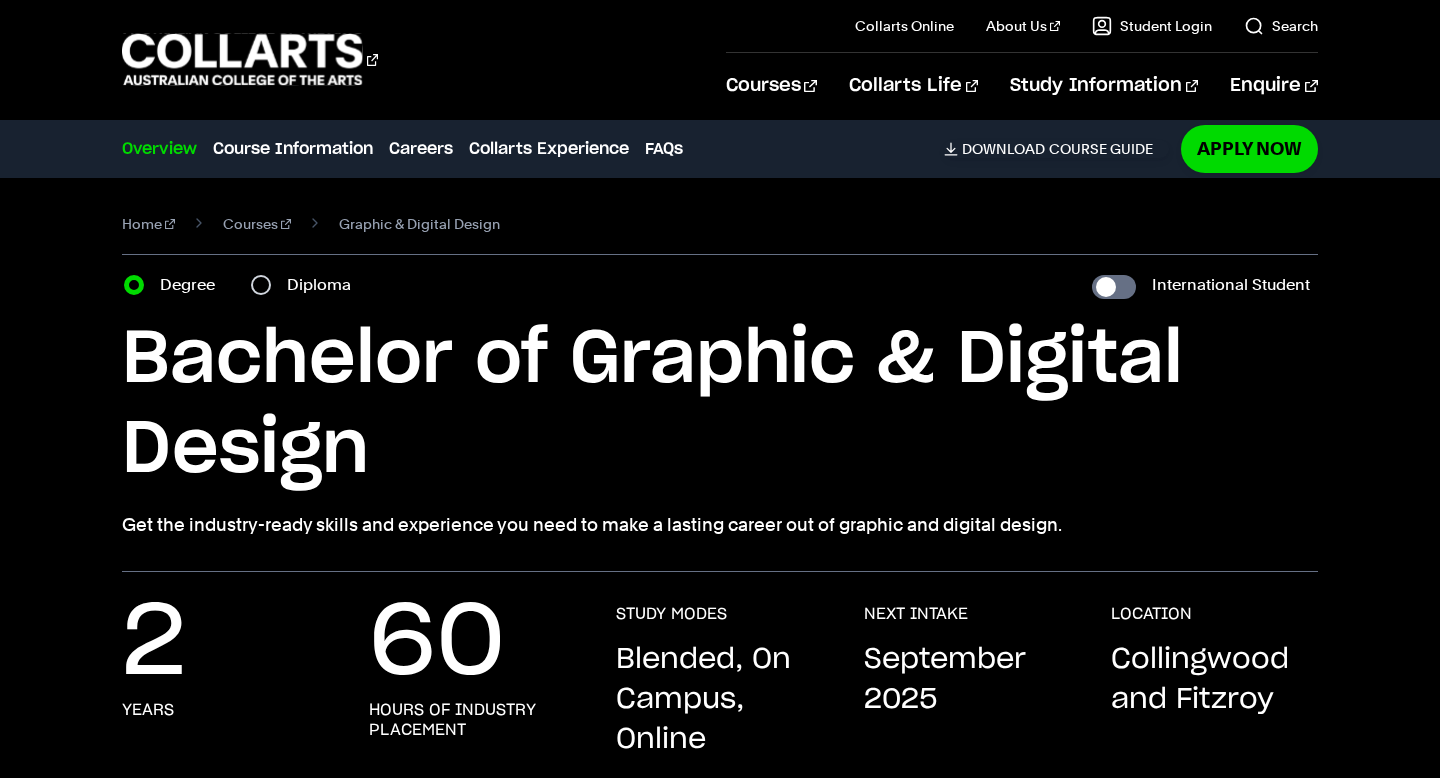 scroll, scrollTop: 0, scrollLeft: 0, axis: both 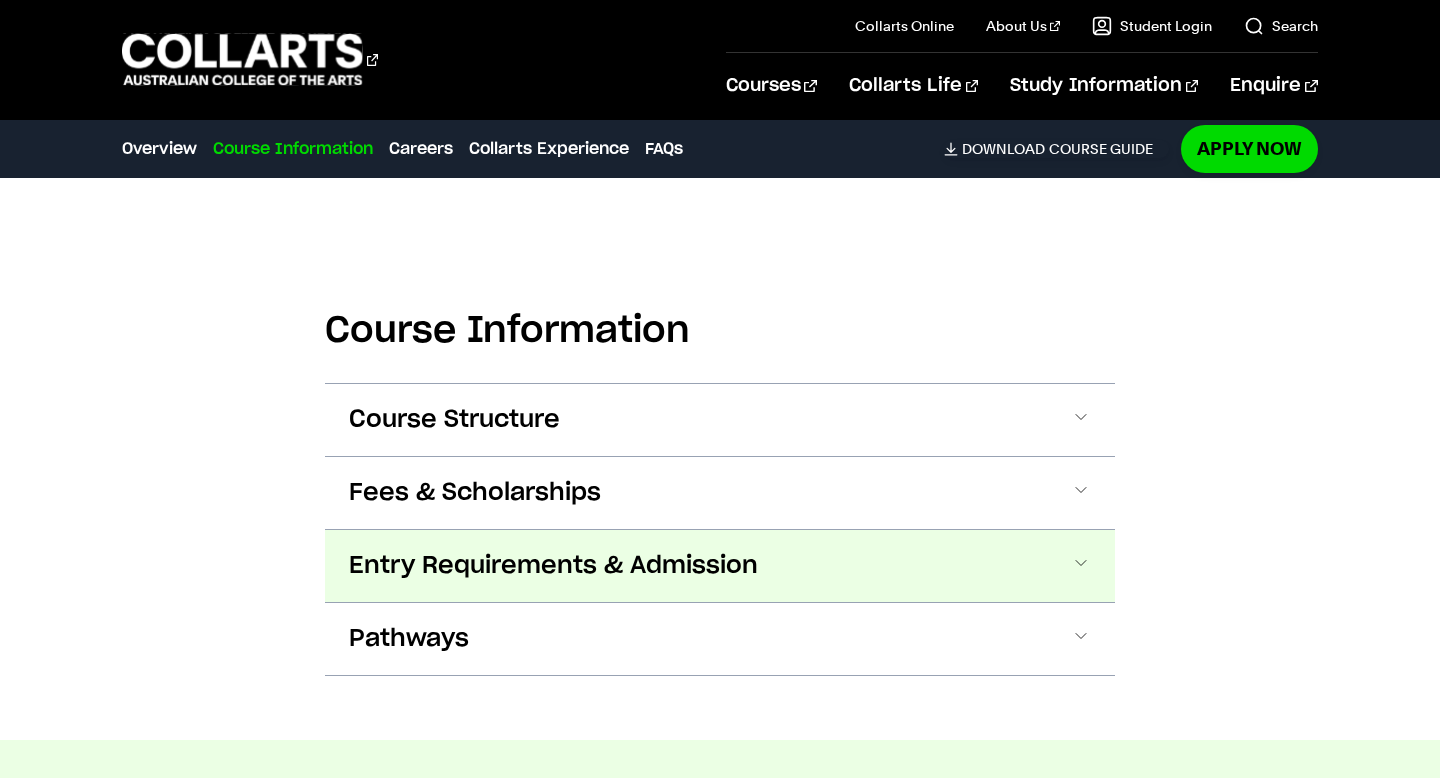 click on "Entry Requirements & Admission" at bounding box center [553, 566] 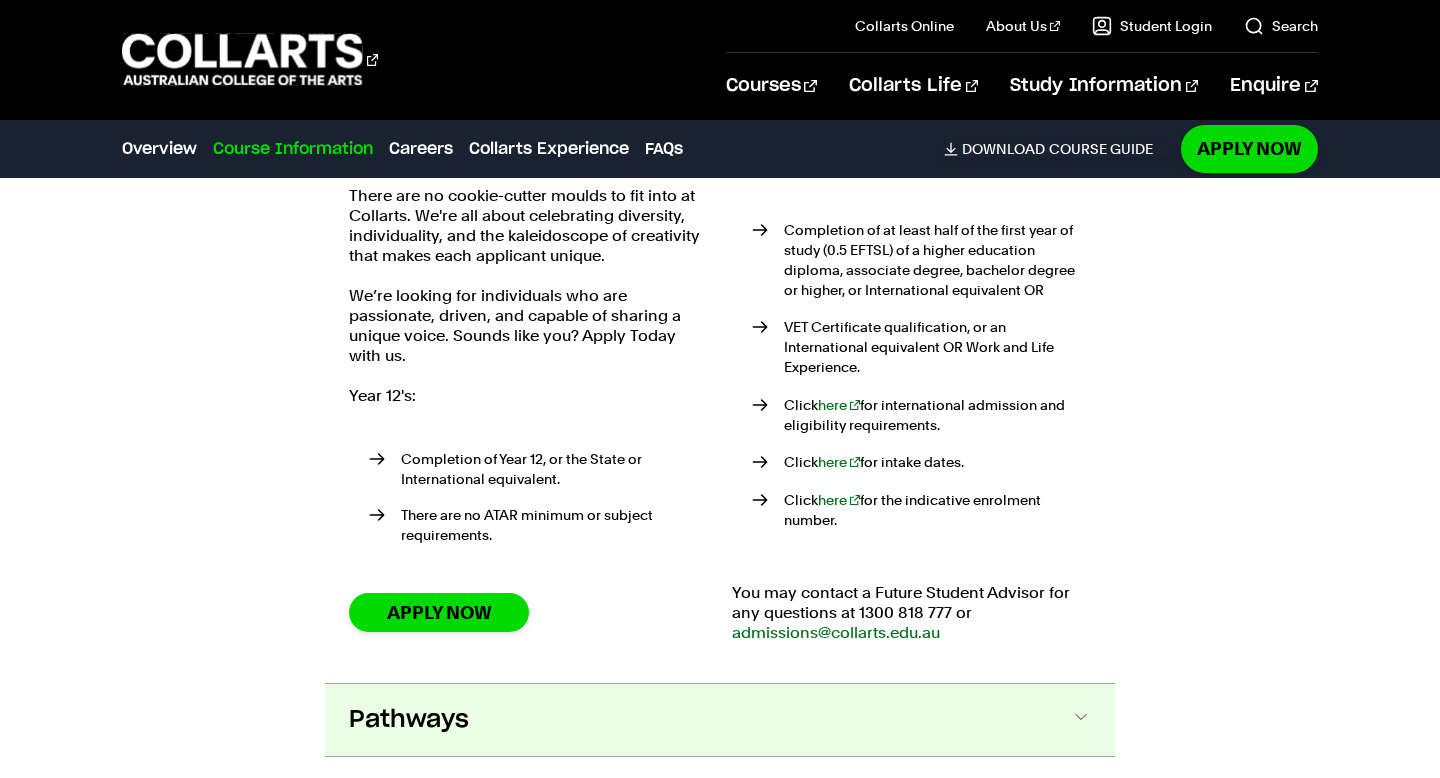 scroll, scrollTop: 2666, scrollLeft: 0, axis: vertical 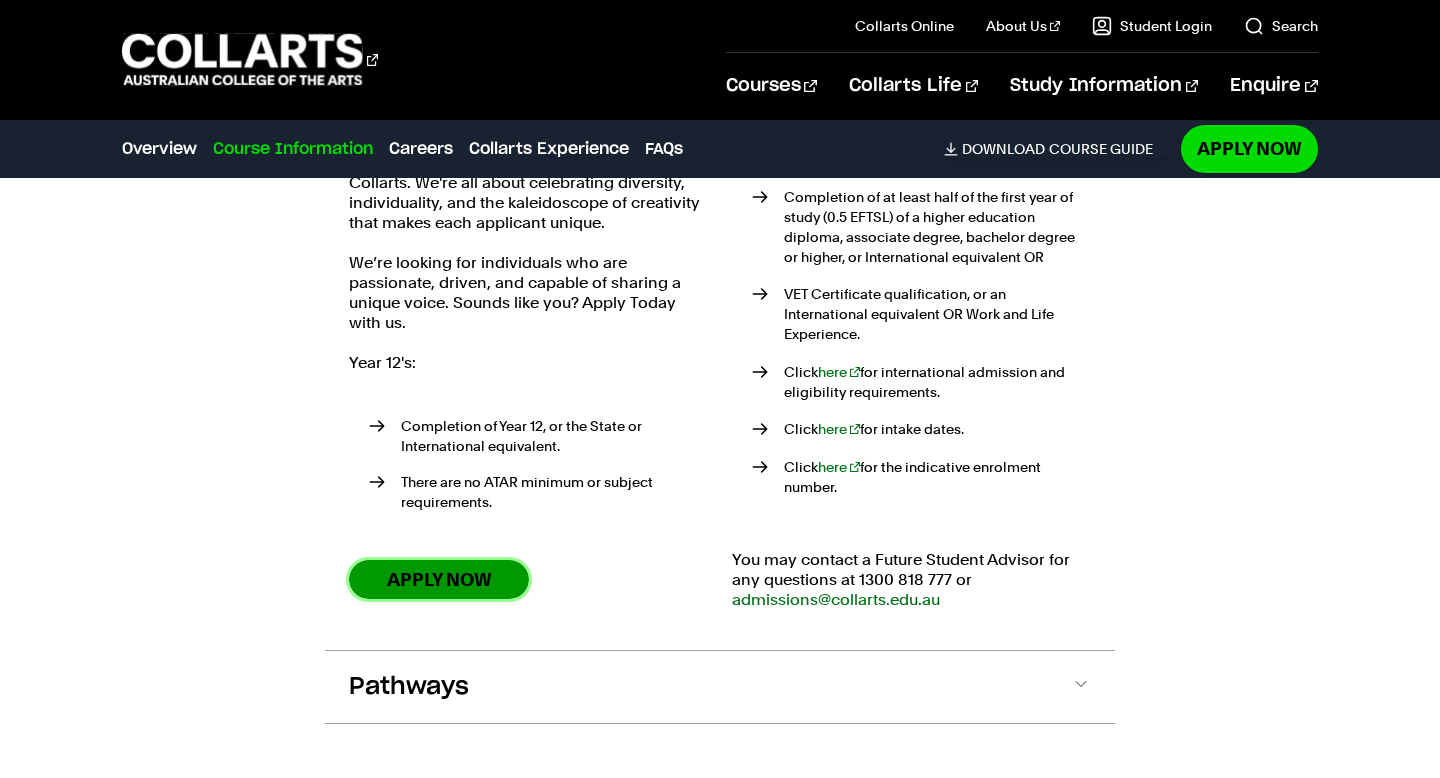 click on "Apply Now" at bounding box center [439, 579] 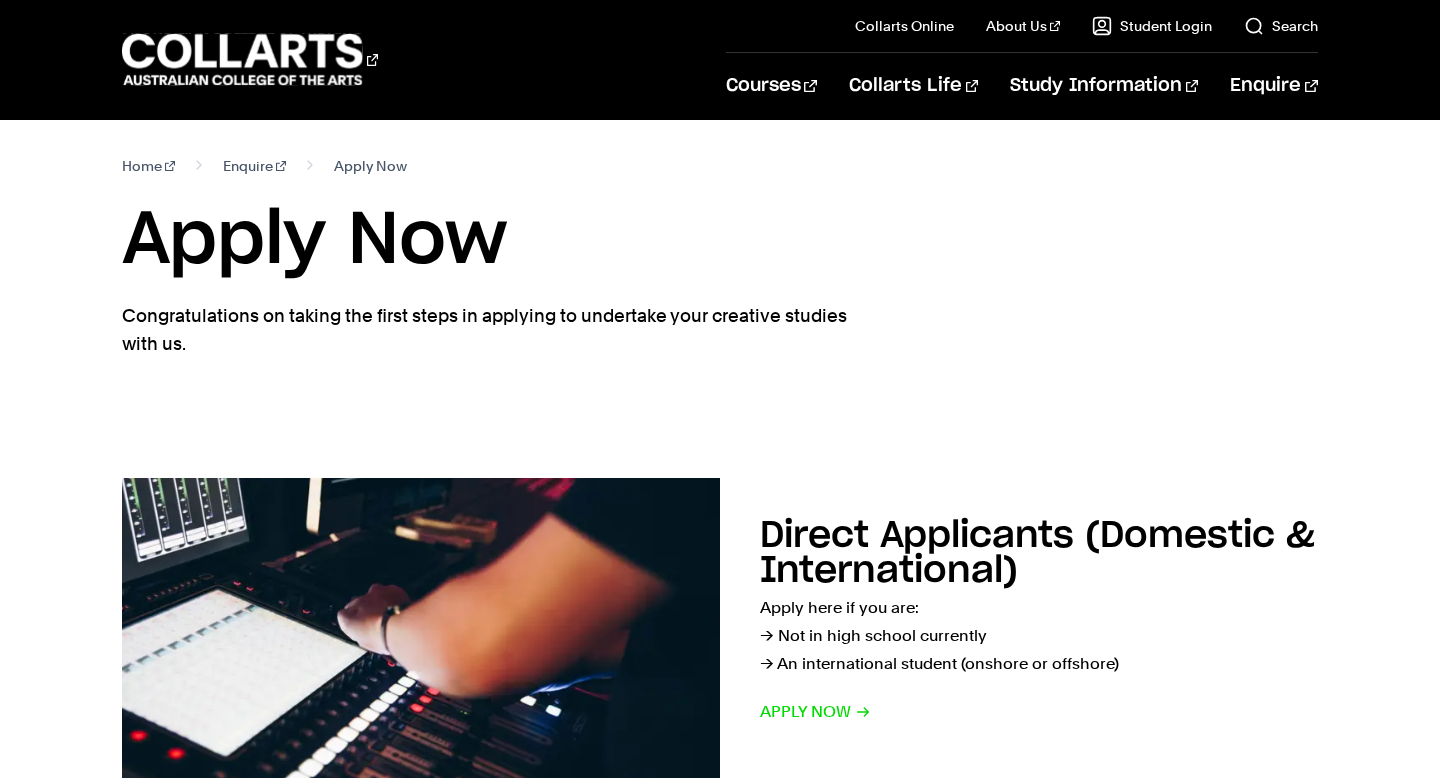 scroll, scrollTop: 0, scrollLeft: 0, axis: both 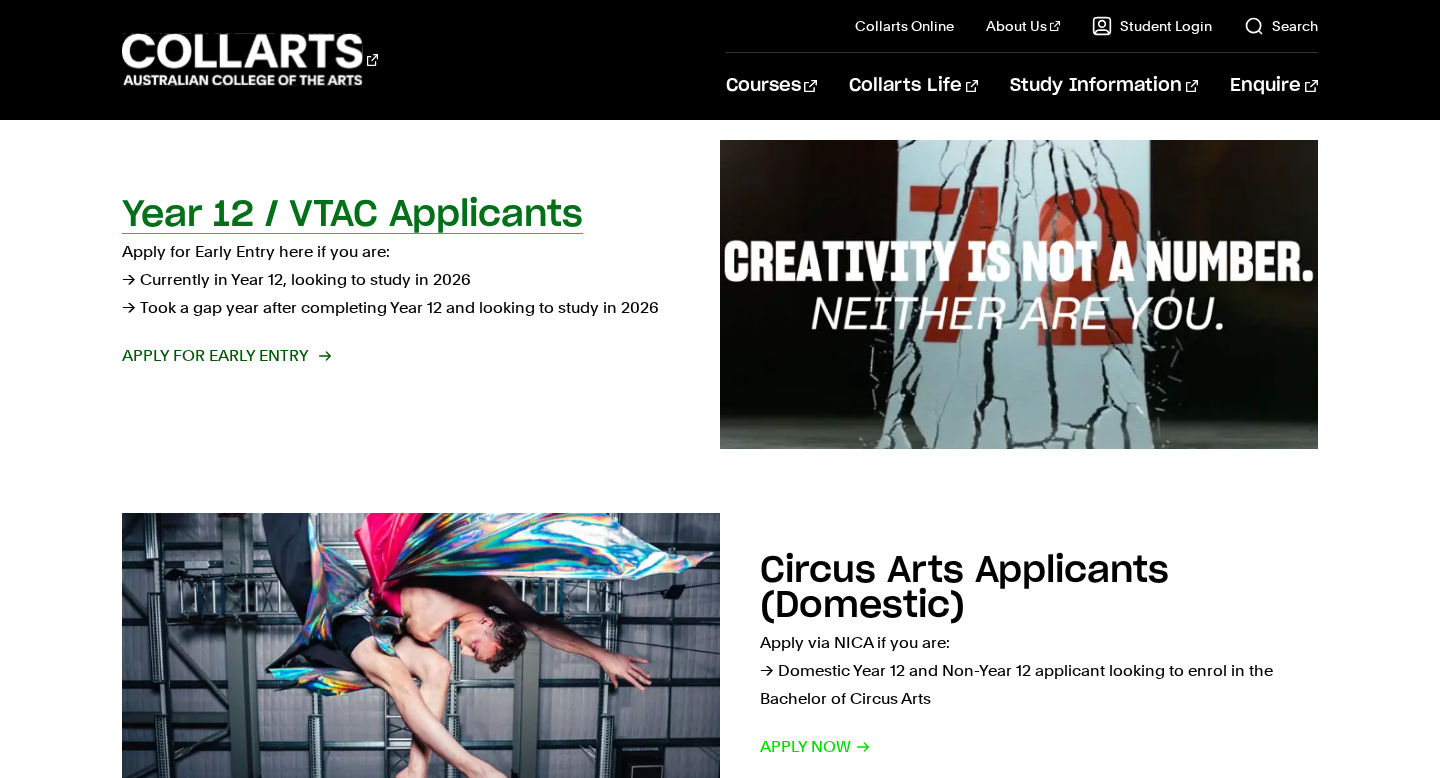 click on "Apply for Early Entry" at bounding box center [225, 356] 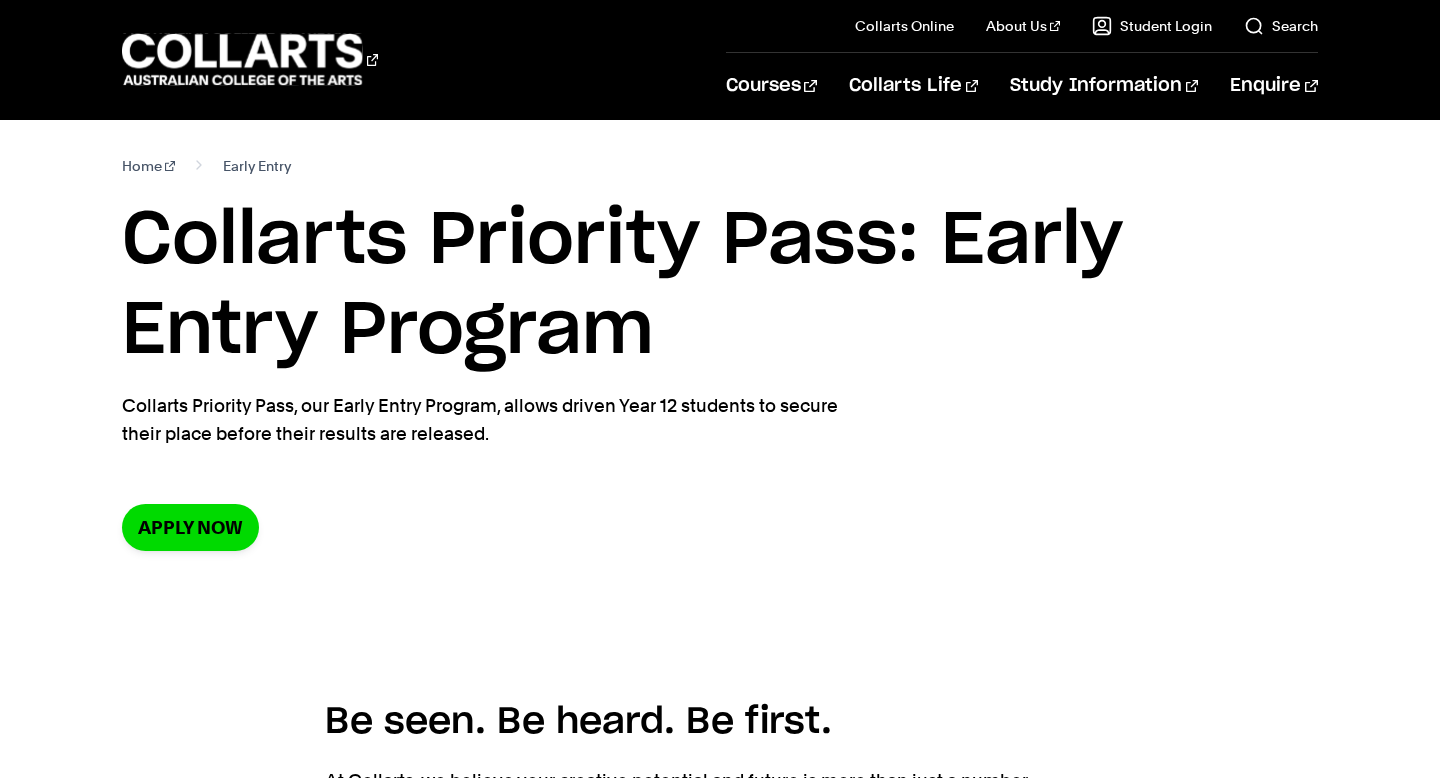 scroll, scrollTop: 0, scrollLeft: 0, axis: both 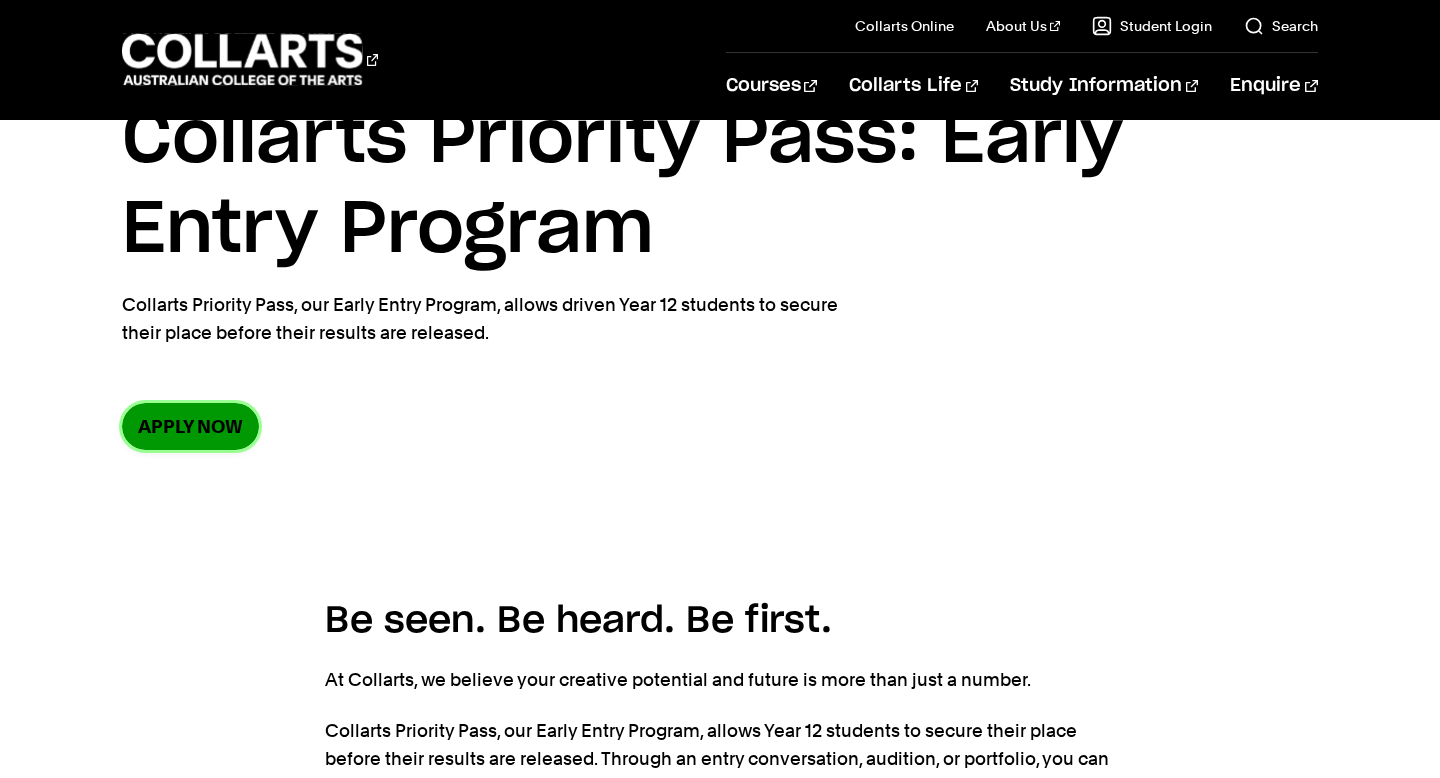 click on "Apply now" at bounding box center [190, 426] 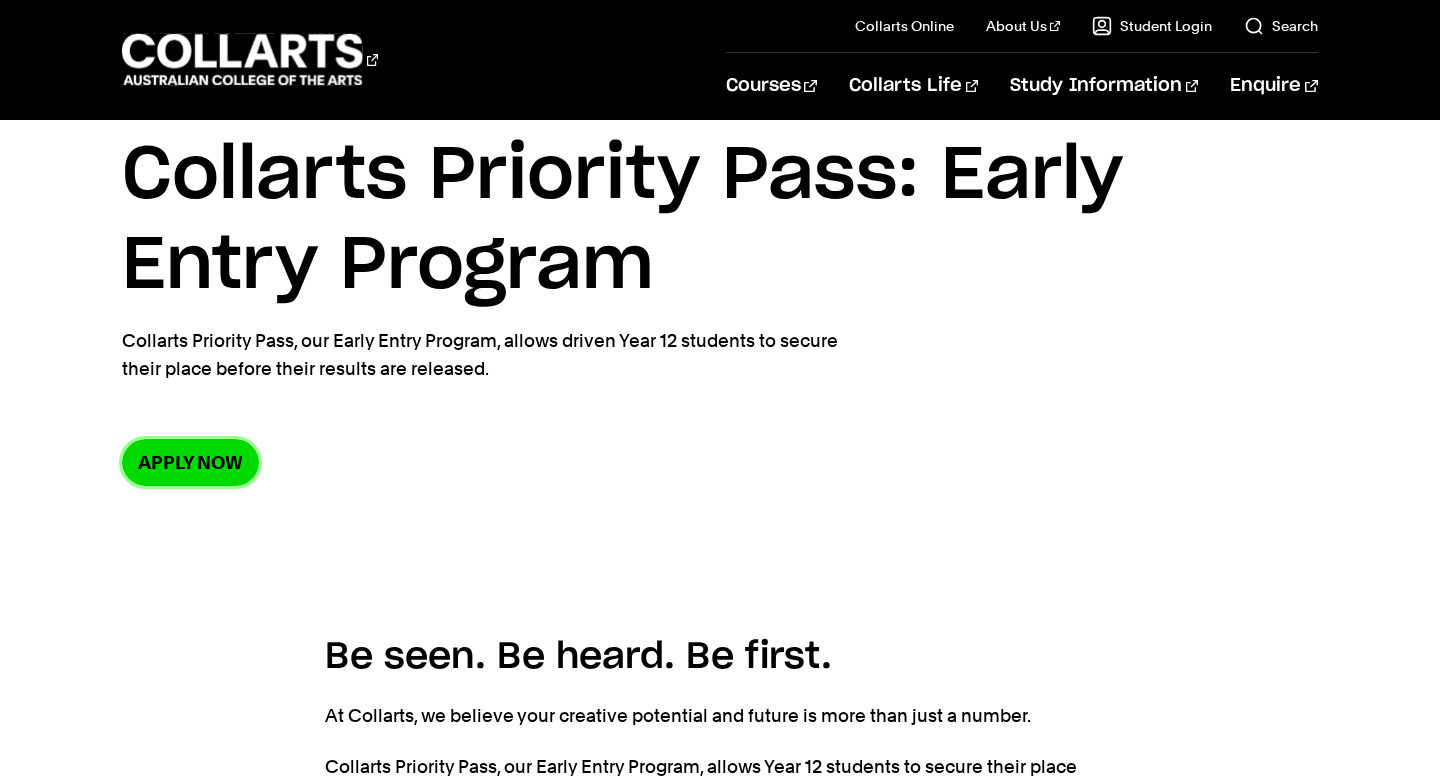 scroll, scrollTop: 0, scrollLeft: 0, axis: both 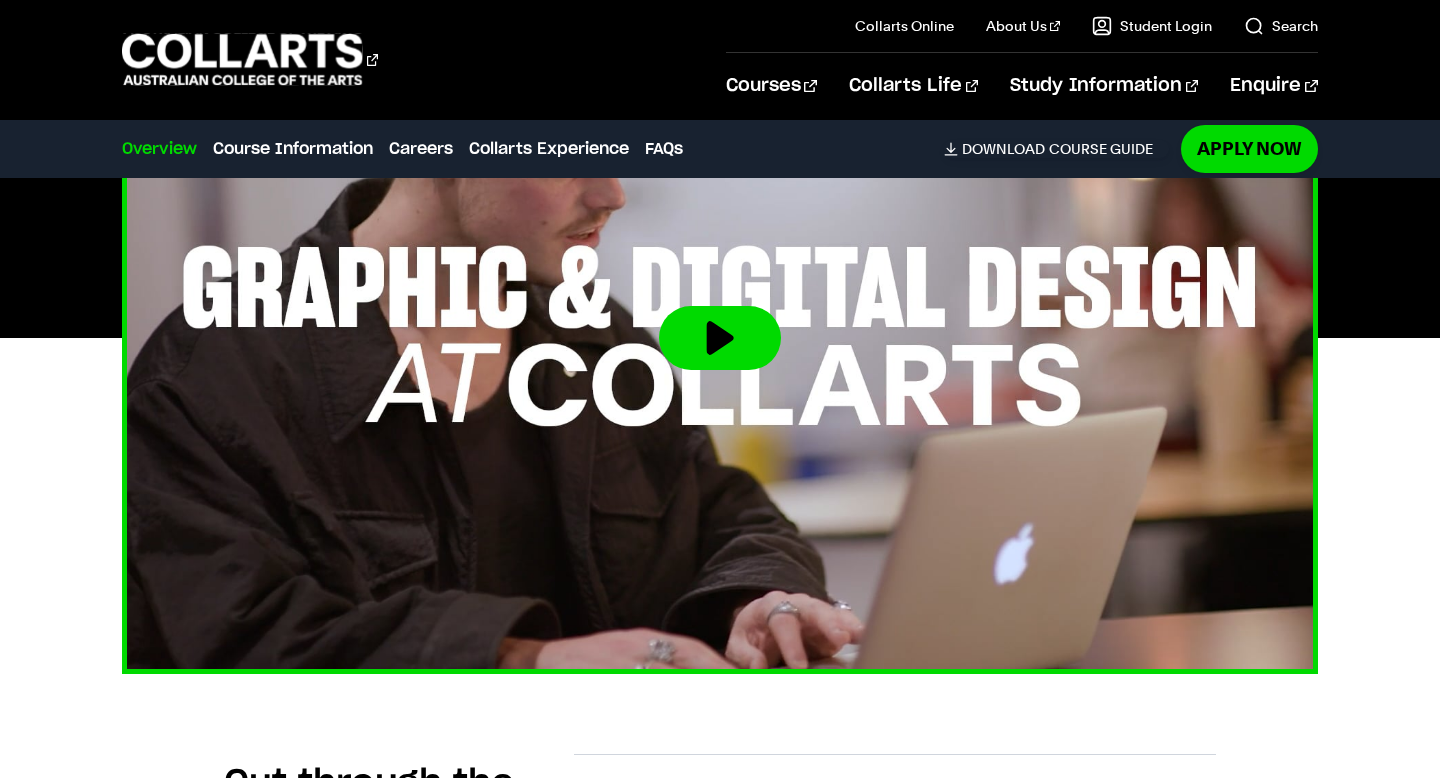 click at bounding box center (720, 338) 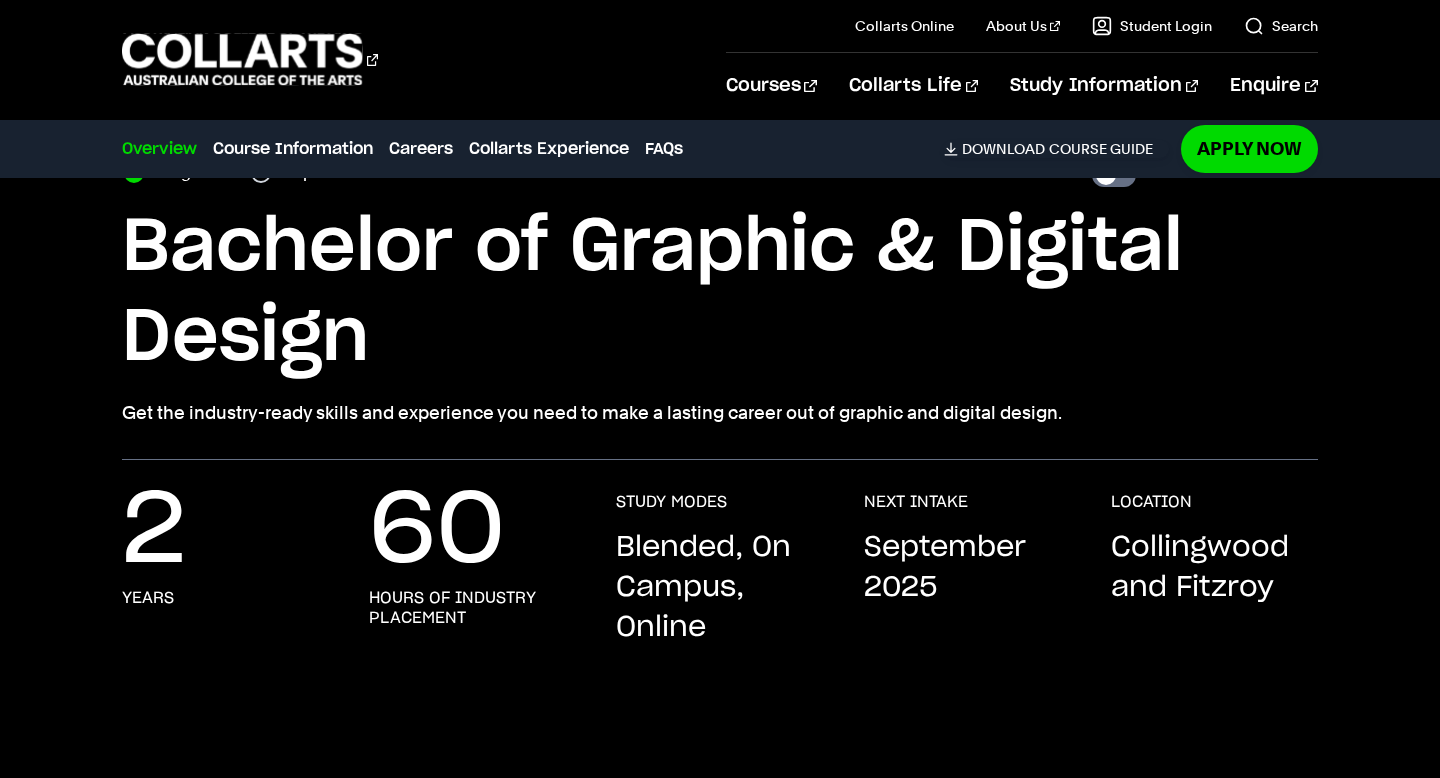 scroll, scrollTop: 0, scrollLeft: 0, axis: both 